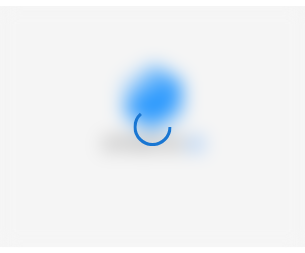 scroll, scrollTop: 0, scrollLeft: 0, axis: both 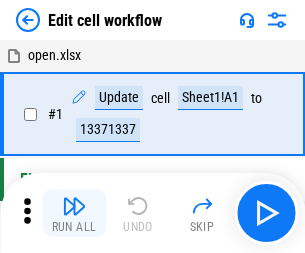 click at bounding box center (74, 206) 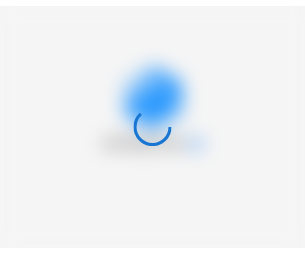 scroll, scrollTop: 0, scrollLeft: 0, axis: both 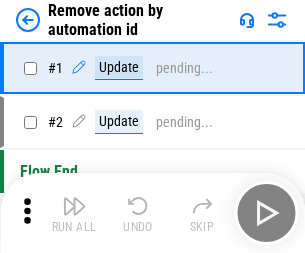 click at bounding box center (74, 206) 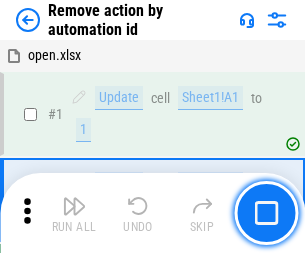 scroll, scrollTop: 74, scrollLeft: 0, axis: vertical 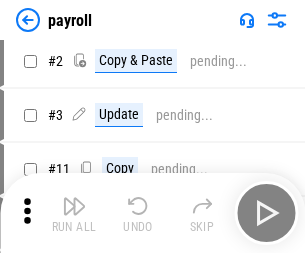 click at bounding box center [74, 206] 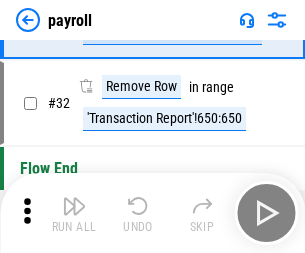 scroll, scrollTop: 247, scrollLeft: 0, axis: vertical 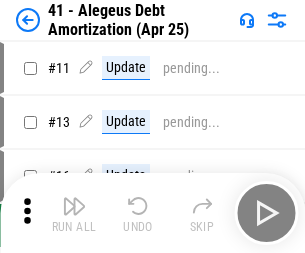 click at bounding box center (74, 206) 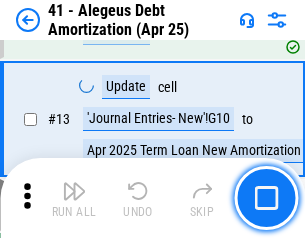 scroll, scrollTop: 247, scrollLeft: 0, axis: vertical 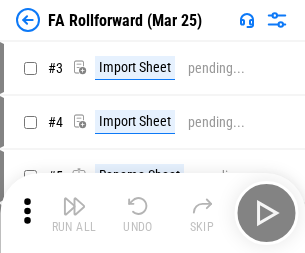 click at bounding box center [74, 206] 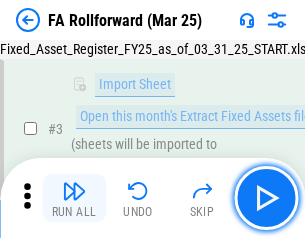 scroll, scrollTop: 184, scrollLeft: 0, axis: vertical 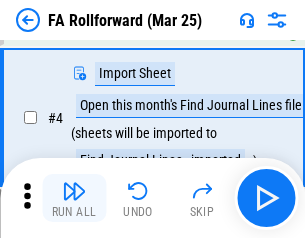 click at bounding box center (74, 191) 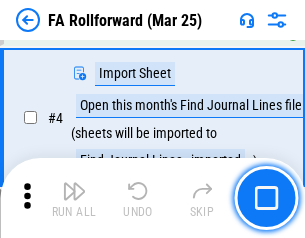 scroll, scrollTop: 313, scrollLeft: 0, axis: vertical 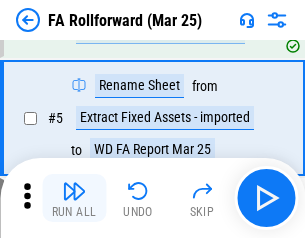 click at bounding box center [74, 191] 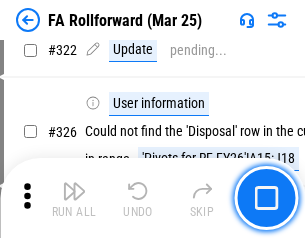 scroll, scrollTop: 9517, scrollLeft: 0, axis: vertical 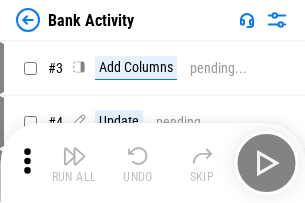 click at bounding box center [74, 156] 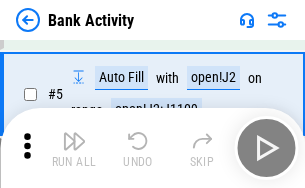 scroll, scrollTop: 106, scrollLeft: 0, axis: vertical 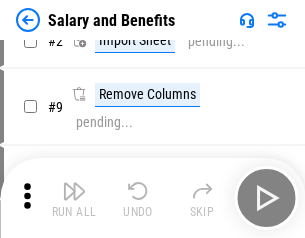 click at bounding box center [74, 191] 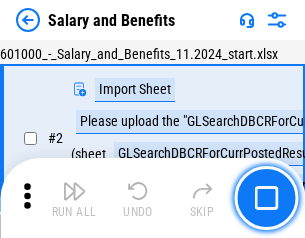 scroll, scrollTop: 145, scrollLeft: 0, axis: vertical 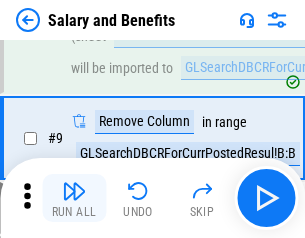 click at bounding box center [74, 191] 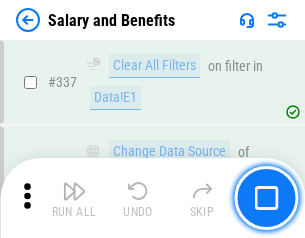 scroll, scrollTop: 9364, scrollLeft: 0, axis: vertical 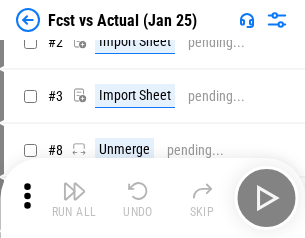 click at bounding box center [74, 191] 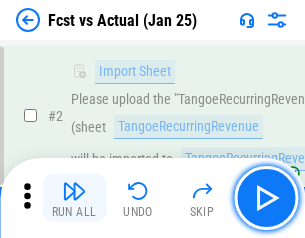 scroll, scrollTop: 187, scrollLeft: 0, axis: vertical 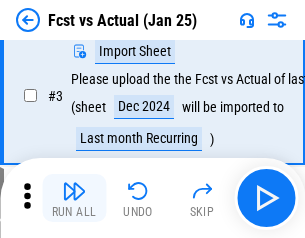 click at bounding box center [74, 191] 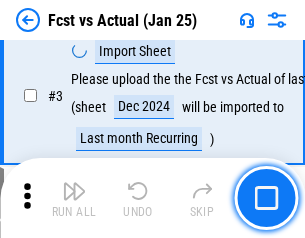 scroll, scrollTop: 300, scrollLeft: 0, axis: vertical 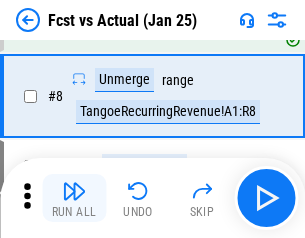 click at bounding box center [74, 191] 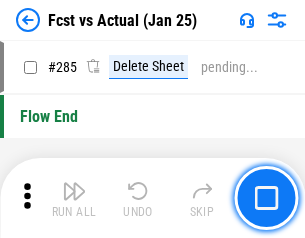 scroll, scrollTop: 9465, scrollLeft: 0, axis: vertical 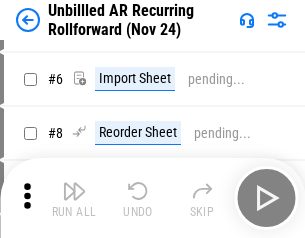 click at bounding box center (74, 191) 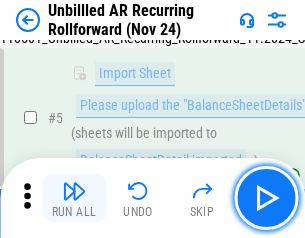scroll, scrollTop: 188, scrollLeft: 0, axis: vertical 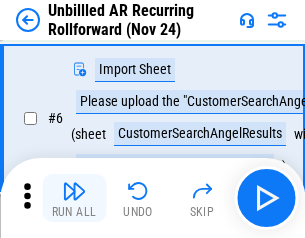 click at bounding box center (74, 191) 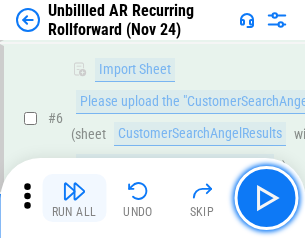 scroll, scrollTop: 322, scrollLeft: 0, axis: vertical 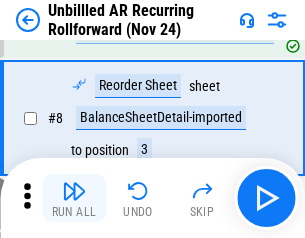 click at bounding box center [74, 191] 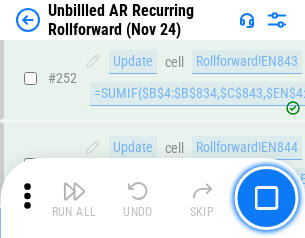 scroll, scrollTop: 6793, scrollLeft: 0, axis: vertical 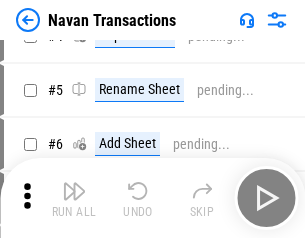 click at bounding box center (74, 191) 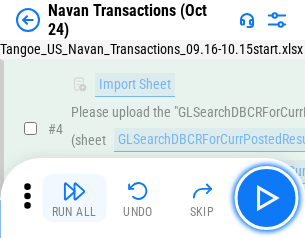 scroll, scrollTop: 172, scrollLeft: 0, axis: vertical 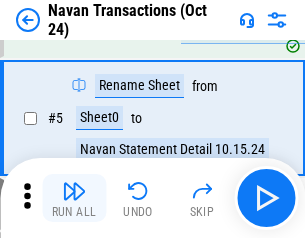 click at bounding box center [74, 191] 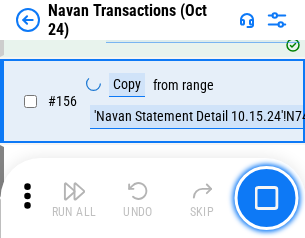 scroll, scrollTop: 6484, scrollLeft: 0, axis: vertical 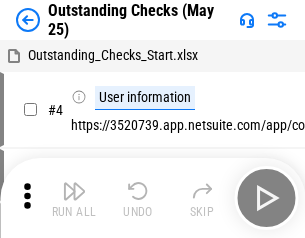 click at bounding box center [74, 191] 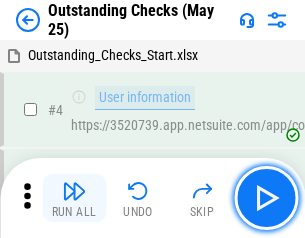 scroll, scrollTop: 209, scrollLeft: 0, axis: vertical 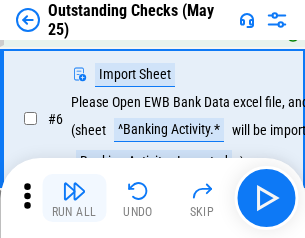 click at bounding box center (74, 191) 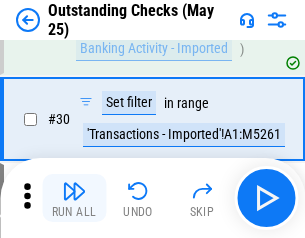 click at bounding box center (74, 191) 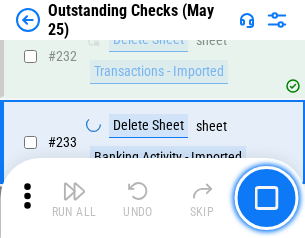 scroll, scrollTop: 6073, scrollLeft: 0, axis: vertical 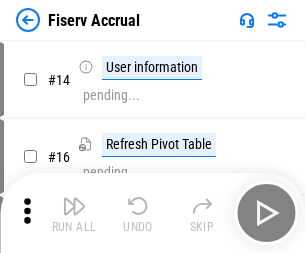 click at bounding box center (74, 206) 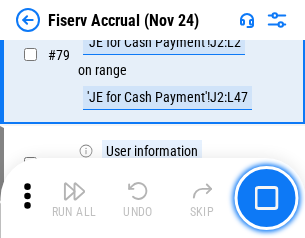 scroll, scrollTop: 2628, scrollLeft: 0, axis: vertical 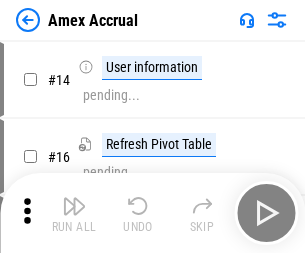 click at bounding box center (74, 206) 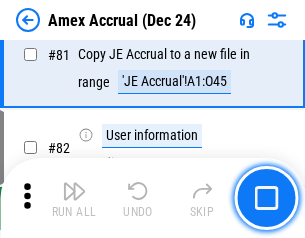 scroll, scrollTop: 2596, scrollLeft: 0, axis: vertical 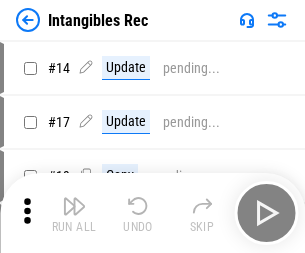 click at bounding box center [74, 206] 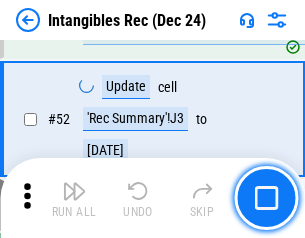 scroll, scrollTop: 779, scrollLeft: 0, axis: vertical 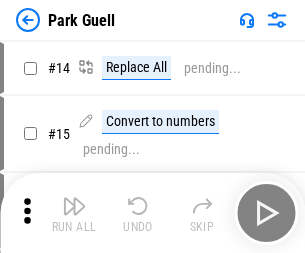 click at bounding box center (74, 206) 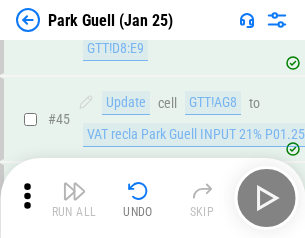 scroll, scrollTop: 2501, scrollLeft: 0, axis: vertical 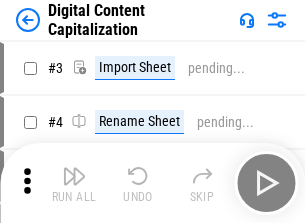 click at bounding box center [74, 176] 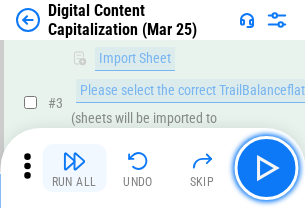 scroll, scrollTop: 187, scrollLeft: 0, axis: vertical 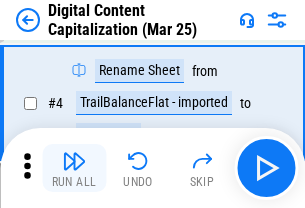 click at bounding box center [74, 161] 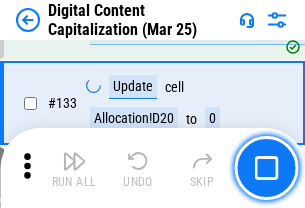 scroll, scrollTop: 2121, scrollLeft: 0, axis: vertical 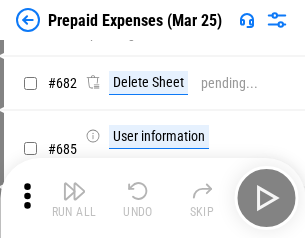 click at bounding box center (74, 191) 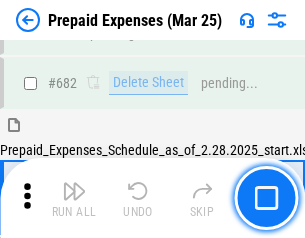 scroll, scrollTop: 5499, scrollLeft: 0, axis: vertical 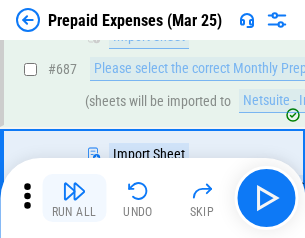 click at bounding box center (74, 191) 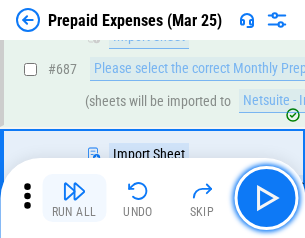 scroll, scrollTop: 5601, scrollLeft: 0, axis: vertical 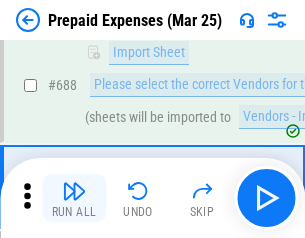 click at bounding box center [74, 191] 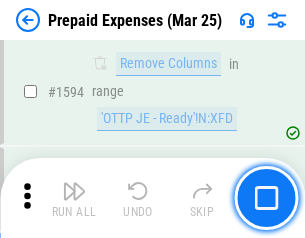 scroll, scrollTop: 19472, scrollLeft: 0, axis: vertical 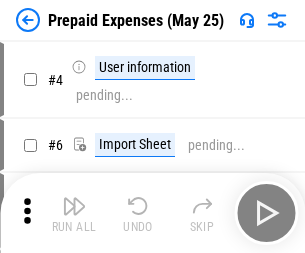 click at bounding box center [74, 206] 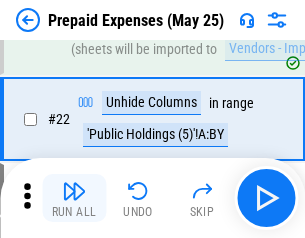 click at bounding box center [74, 191] 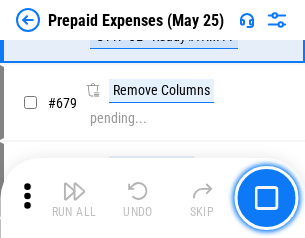 scroll, scrollTop: 6964, scrollLeft: 0, axis: vertical 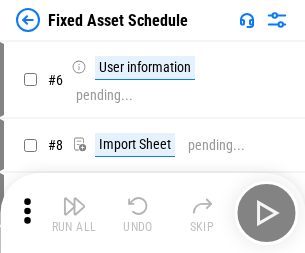 click at bounding box center [74, 206] 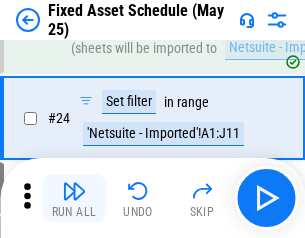 click at bounding box center (74, 191) 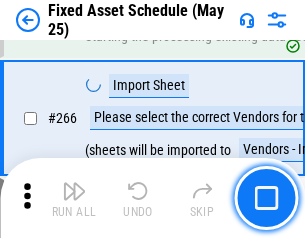 scroll, scrollTop: 6476, scrollLeft: 0, axis: vertical 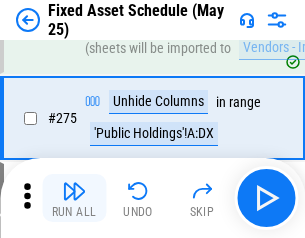 click at bounding box center [74, 191] 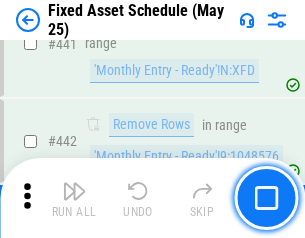 scroll, scrollTop: 8940, scrollLeft: 0, axis: vertical 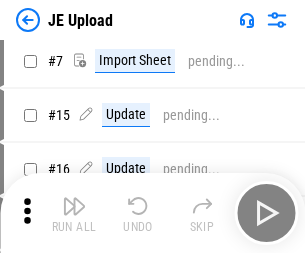 click at bounding box center (74, 206) 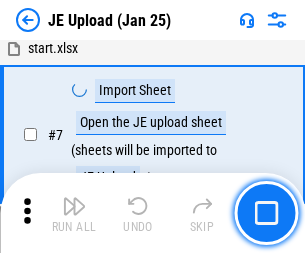 scroll, scrollTop: 145, scrollLeft: 0, axis: vertical 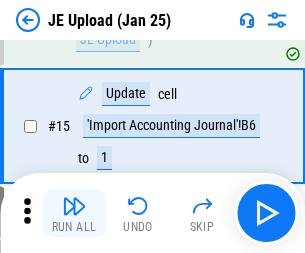click at bounding box center [74, 206] 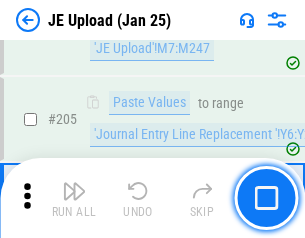 scroll, scrollTop: 4826, scrollLeft: 0, axis: vertical 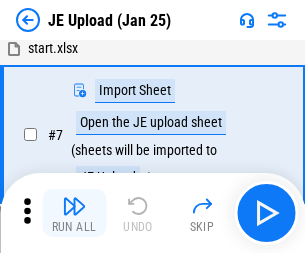 click at bounding box center [74, 206] 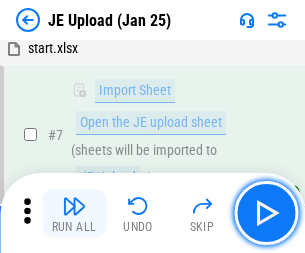 scroll, scrollTop: 145, scrollLeft: 0, axis: vertical 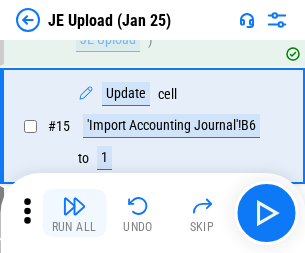 click at bounding box center [74, 206] 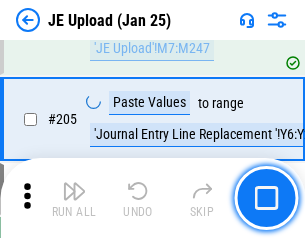 scroll, scrollTop: 4826, scrollLeft: 0, axis: vertical 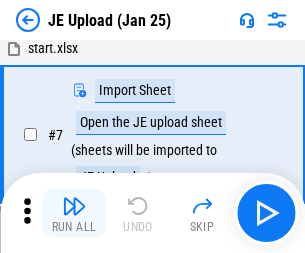 click at bounding box center (74, 206) 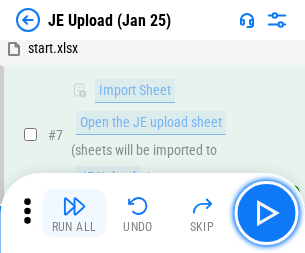 scroll, scrollTop: 145, scrollLeft: 0, axis: vertical 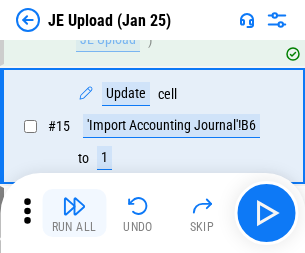 click at bounding box center [74, 206] 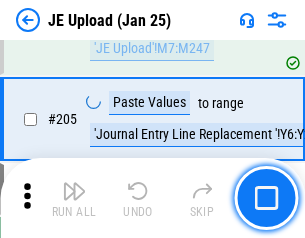 scroll, scrollTop: 4826, scrollLeft: 0, axis: vertical 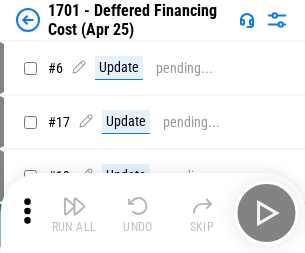 click at bounding box center [74, 206] 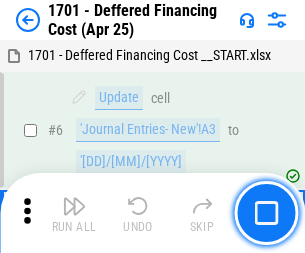 scroll, scrollTop: 240, scrollLeft: 0, axis: vertical 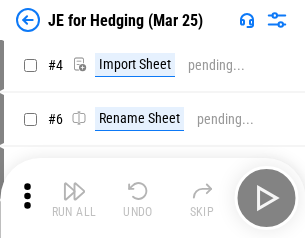 click at bounding box center (74, 191) 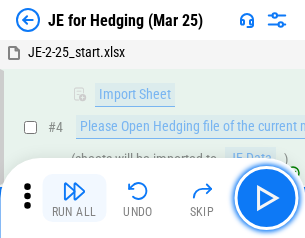 scroll, scrollTop: 113, scrollLeft: 0, axis: vertical 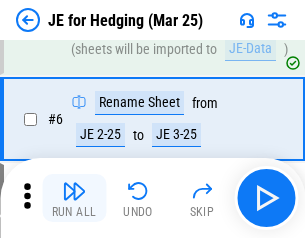 click at bounding box center (74, 191) 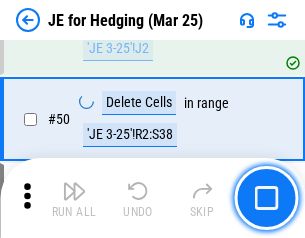 scroll, scrollTop: 1295, scrollLeft: 0, axis: vertical 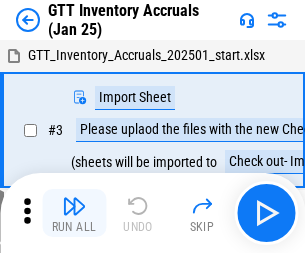 click at bounding box center (74, 206) 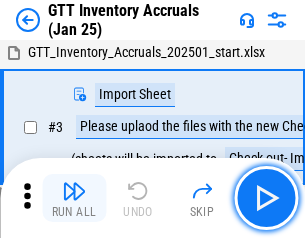scroll, scrollTop: 129, scrollLeft: 0, axis: vertical 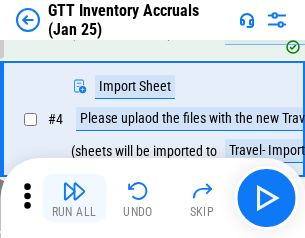 click at bounding box center [74, 191] 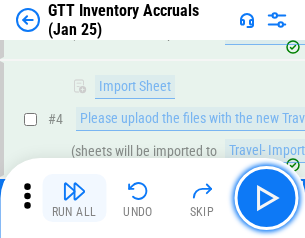 scroll, scrollTop: 231, scrollLeft: 0, axis: vertical 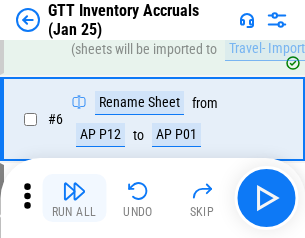 click at bounding box center (74, 191) 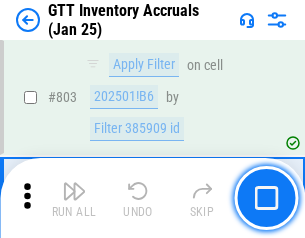 scroll, scrollTop: 15180, scrollLeft: 0, axis: vertical 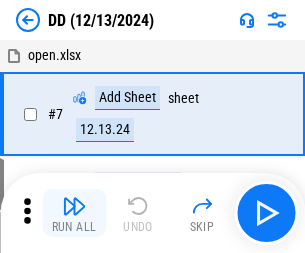 click at bounding box center [74, 206] 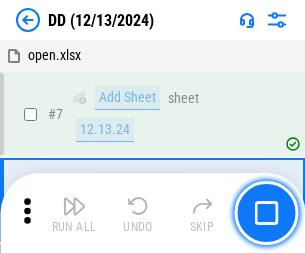 scroll, scrollTop: 193, scrollLeft: 0, axis: vertical 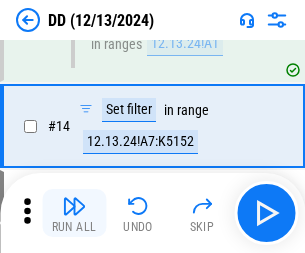 click at bounding box center (74, 206) 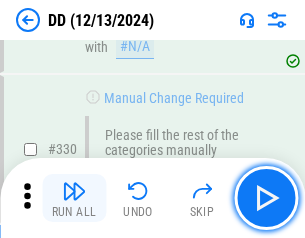 scroll, scrollTop: 9064, scrollLeft: 0, axis: vertical 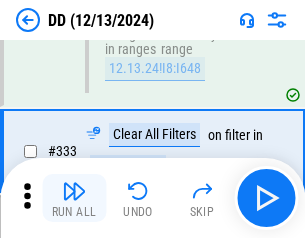 click at bounding box center (74, 191) 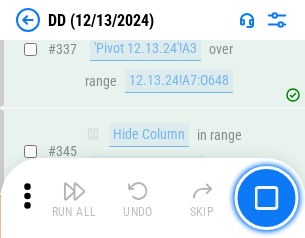 scroll, scrollTop: 9572, scrollLeft: 0, axis: vertical 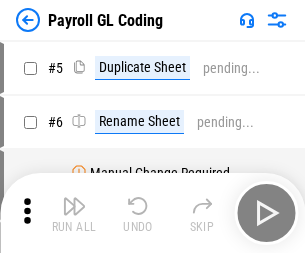 click at bounding box center (74, 206) 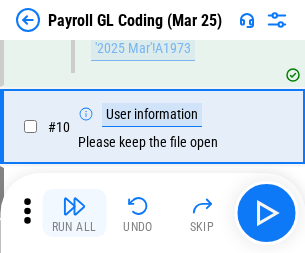 click at bounding box center [74, 206] 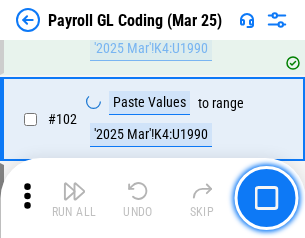 scroll, scrollTop: 4692, scrollLeft: 0, axis: vertical 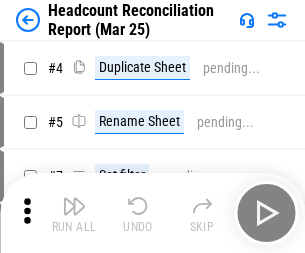 click at bounding box center [74, 206] 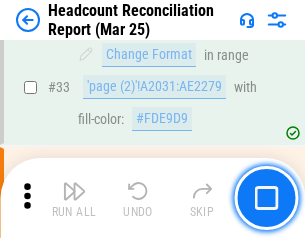 scroll, scrollTop: 1841, scrollLeft: 0, axis: vertical 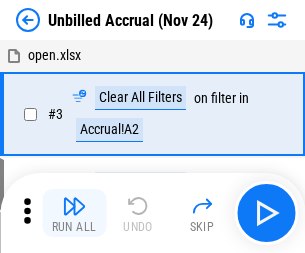 click at bounding box center (74, 206) 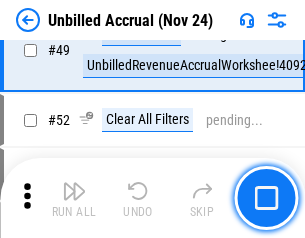 scroll, scrollTop: 1814, scrollLeft: 0, axis: vertical 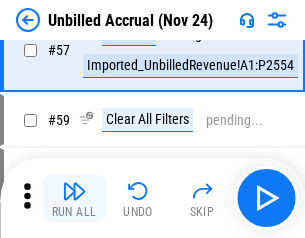 click at bounding box center (74, 191) 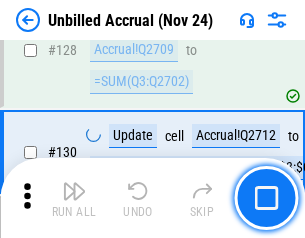 scroll, scrollTop: 5957, scrollLeft: 0, axis: vertical 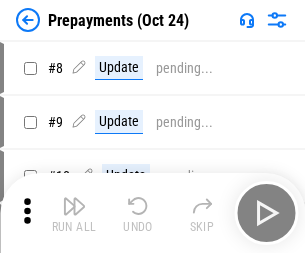 click at bounding box center [74, 206] 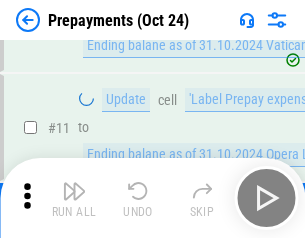 scroll, scrollTop: 125, scrollLeft: 0, axis: vertical 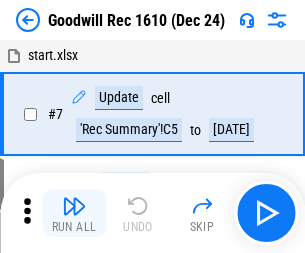 click at bounding box center [74, 206] 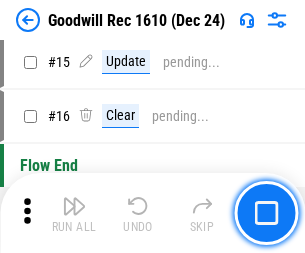 scroll, scrollTop: 342, scrollLeft: 0, axis: vertical 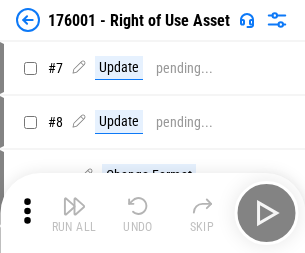 click at bounding box center [74, 206] 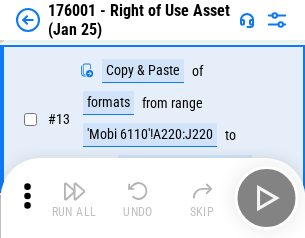 scroll, scrollTop: 129, scrollLeft: 0, axis: vertical 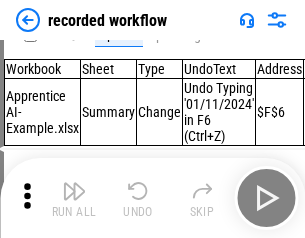 click at bounding box center (74, 191) 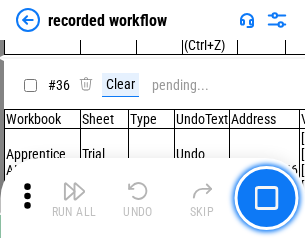 scroll, scrollTop: 6251, scrollLeft: 0, axis: vertical 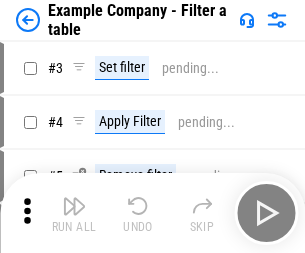click at bounding box center [74, 206] 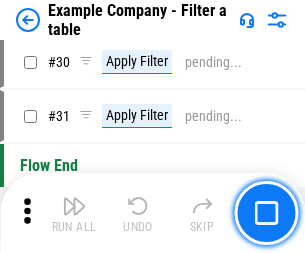 scroll, scrollTop: 1830, scrollLeft: 0, axis: vertical 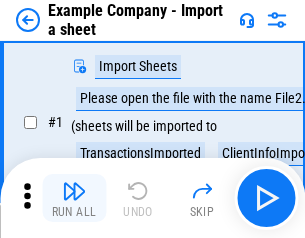 click at bounding box center [74, 191] 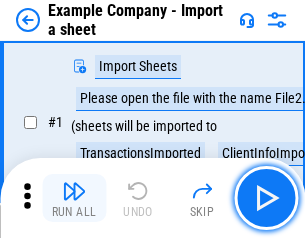 scroll, scrollTop: 168, scrollLeft: 0, axis: vertical 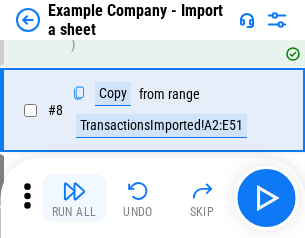 click at bounding box center (74, 191) 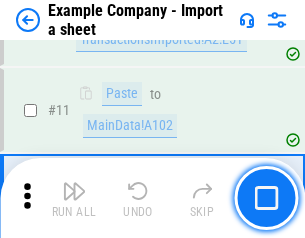 scroll, scrollTop: 442, scrollLeft: 0, axis: vertical 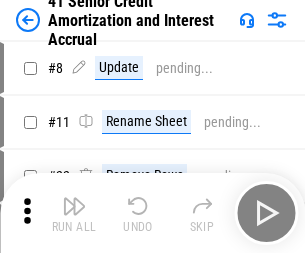 click at bounding box center (74, 206) 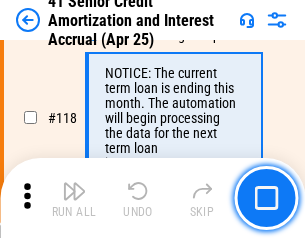 scroll, scrollTop: 1887, scrollLeft: 0, axis: vertical 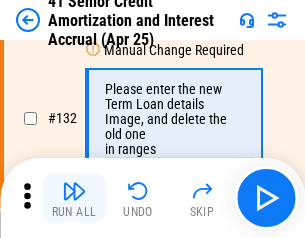 click at bounding box center (74, 191) 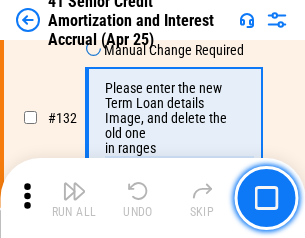 scroll, scrollTop: 2090, scrollLeft: 0, axis: vertical 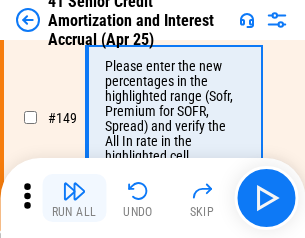 click at bounding box center (74, 191) 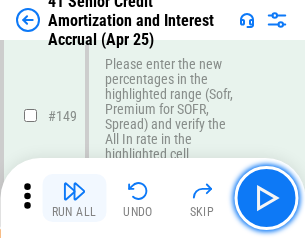 scroll, scrollTop: 2300, scrollLeft: 0, axis: vertical 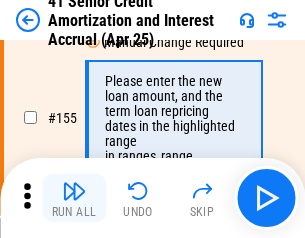 click at bounding box center [74, 191] 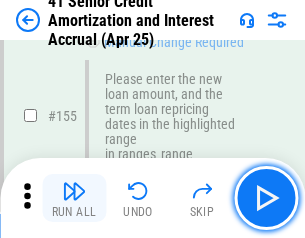 scroll, scrollTop: 2438, scrollLeft: 0, axis: vertical 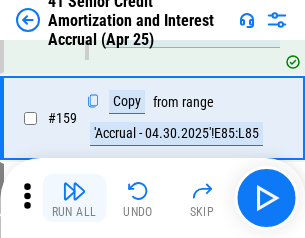 click at bounding box center [74, 191] 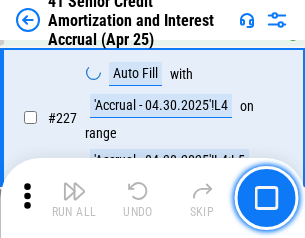 scroll, scrollTop: 4479, scrollLeft: 0, axis: vertical 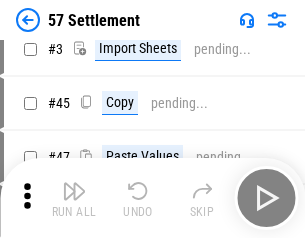 click at bounding box center (74, 191) 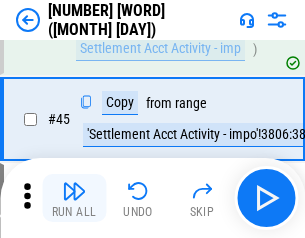 click at bounding box center [74, 191] 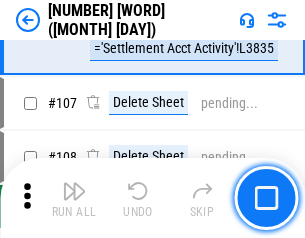 scroll, scrollTop: 1263, scrollLeft: 0, axis: vertical 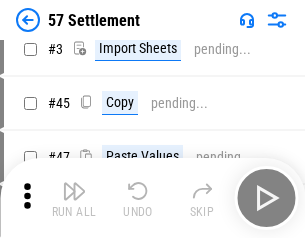 click at bounding box center (74, 191) 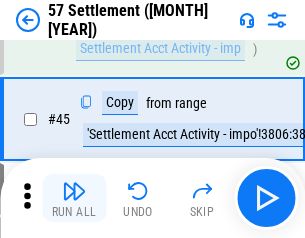 click at bounding box center [74, 191] 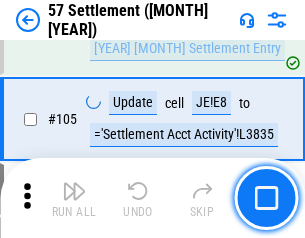 scroll, scrollTop: 1263, scrollLeft: 0, axis: vertical 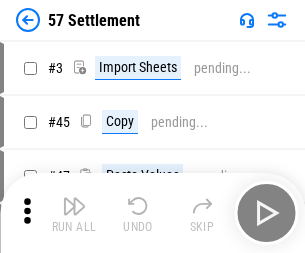 click at bounding box center [74, 206] 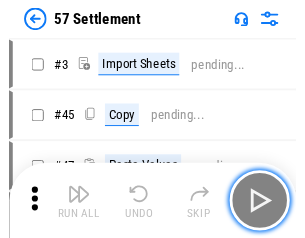scroll, scrollTop: 19, scrollLeft: 0, axis: vertical 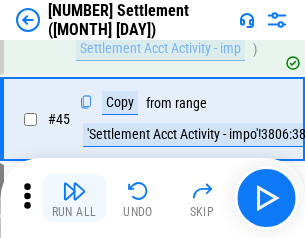 click at bounding box center (74, 191) 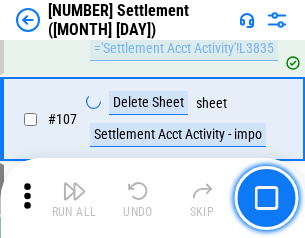 scroll, scrollTop: 1263, scrollLeft: 0, axis: vertical 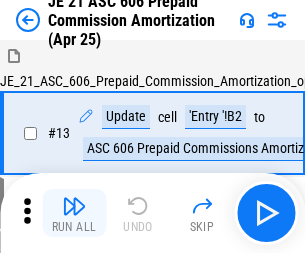 click at bounding box center [74, 206] 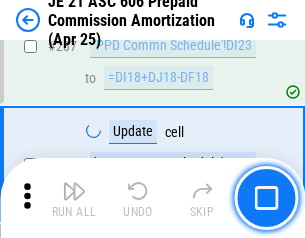 scroll, scrollTop: 3680, scrollLeft: 0, axis: vertical 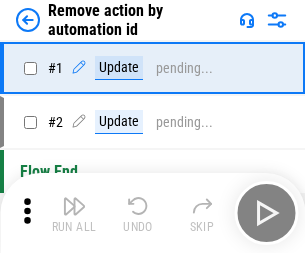click at bounding box center [74, 206] 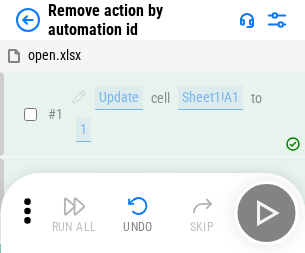 scroll, scrollTop: 74, scrollLeft: 0, axis: vertical 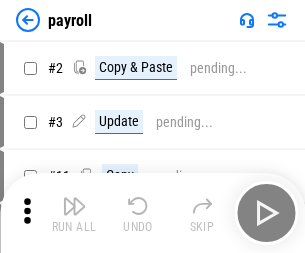click at bounding box center [74, 206] 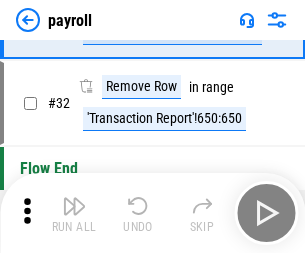 scroll, scrollTop: 247, scrollLeft: 0, axis: vertical 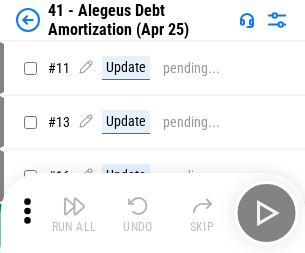 click at bounding box center [74, 206] 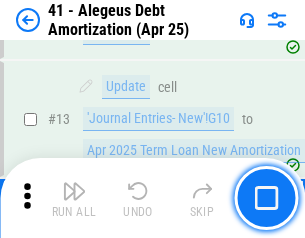 scroll, scrollTop: 247, scrollLeft: 0, axis: vertical 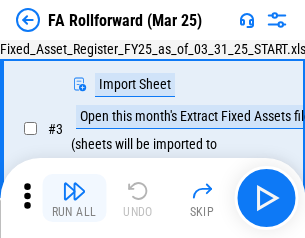 click at bounding box center [74, 191] 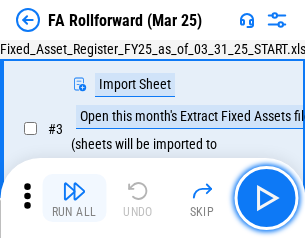 scroll, scrollTop: 184, scrollLeft: 0, axis: vertical 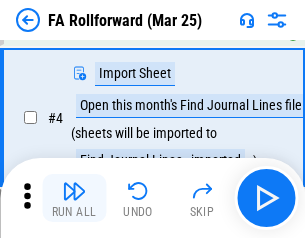 click at bounding box center [74, 191] 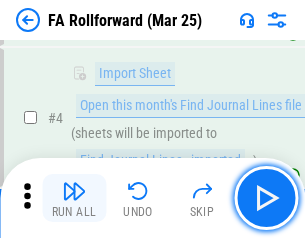 scroll, scrollTop: 313, scrollLeft: 0, axis: vertical 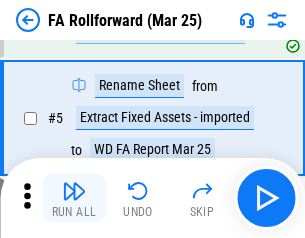 click at bounding box center (74, 191) 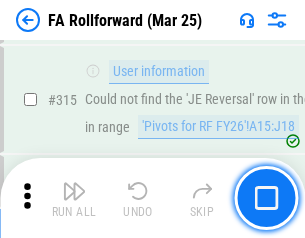 scroll, scrollTop: 9517, scrollLeft: 0, axis: vertical 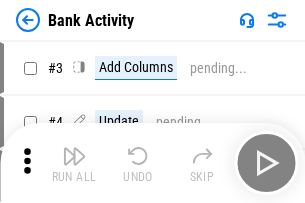 click at bounding box center (74, 156) 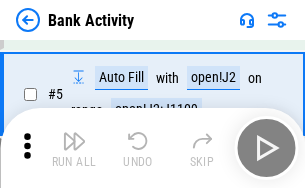 scroll, scrollTop: 106, scrollLeft: 0, axis: vertical 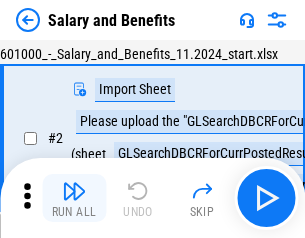 click at bounding box center [74, 191] 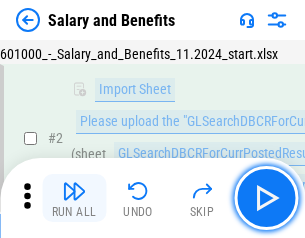 scroll, scrollTop: 145, scrollLeft: 0, axis: vertical 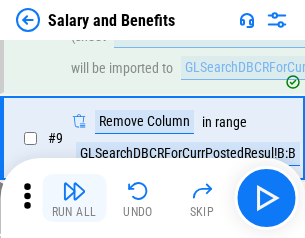 click at bounding box center (74, 191) 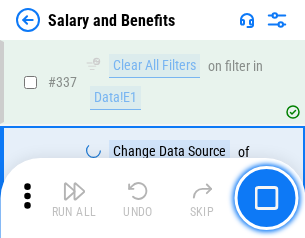 scroll, scrollTop: 9364, scrollLeft: 0, axis: vertical 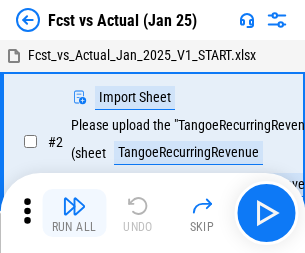 click at bounding box center (74, 206) 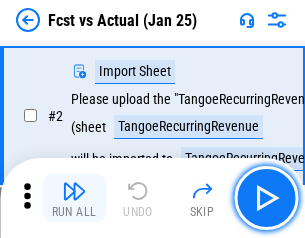scroll, scrollTop: 187, scrollLeft: 0, axis: vertical 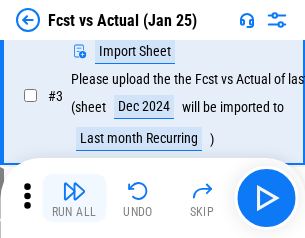 click at bounding box center [74, 191] 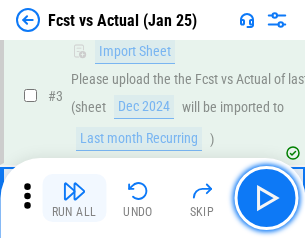 scroll, scrollTop: 300, scrollLeft: 0, axis: vertical 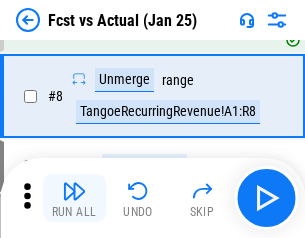 click at bounding box center (74, 191) 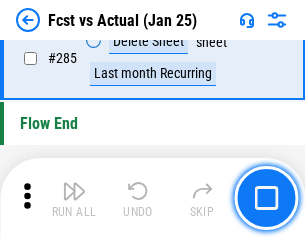 scroll, scrollTop: 9465, scrollLeft: 0, axis: vertical 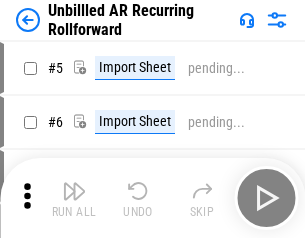 click at bounding box center [74, 191] 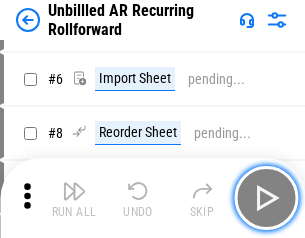 scroll, scrollTop: 188, scrollLeft: 0, axis: vertical 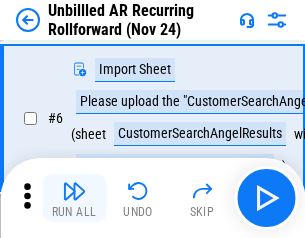 click at bounding box center (74, 191) 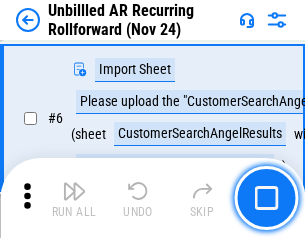 scroll, scrollTop: 322, scrollLeft: 0, axis: vertical 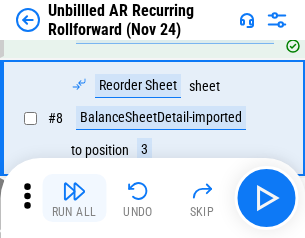 click at bounding box center [74, 191] 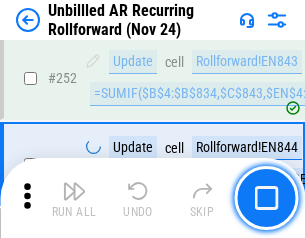 scroll, scrollTop: 6793, scrollLeft: 0, axis: vertical 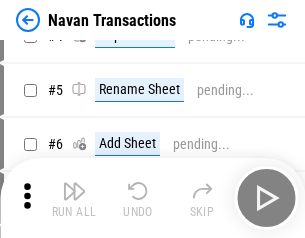 click at bounding box center [74, 191] 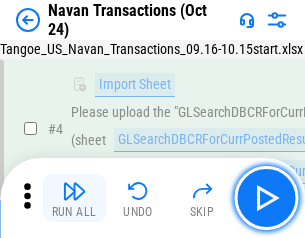 scroll, scrollTop: 172, scrollLeft: 0, axis: vertical 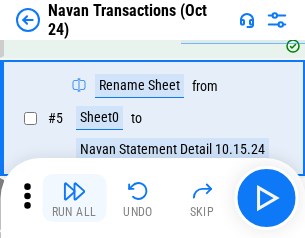 click at bounding box center [74, 191] 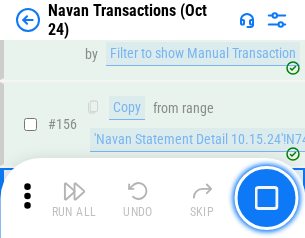 scroll, scrollTop: 6484, scrollLeft: 0, axis: vertical 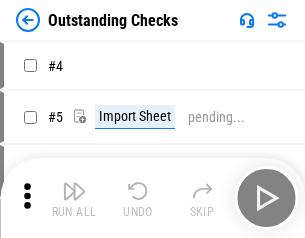 click at bounding box center [74, 191] 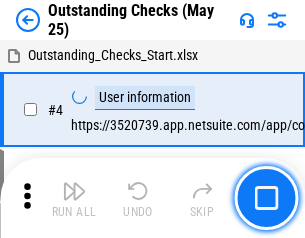 scroll, scrollTop: 209, scrollLeft: 0, axis: vertical 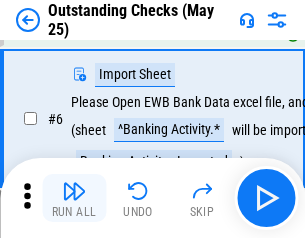 click at bounding box center [74, 191] 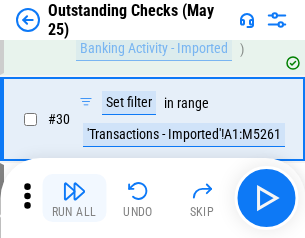 click at bounding box center (74, 191) 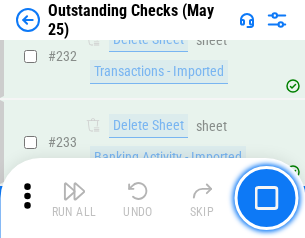 scroll, scrollTop: 6073, scrollLeft: 0, axis: vertical 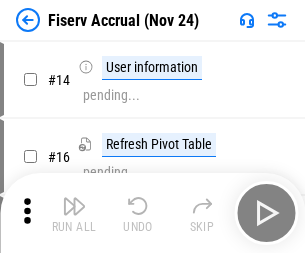 click at bounding box center (74, 206) 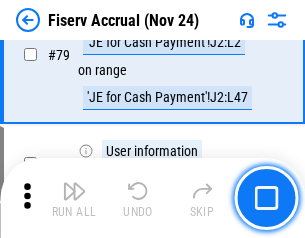 scroll, scrollTop: 2628, scrollLeft: 0, axis: vertical 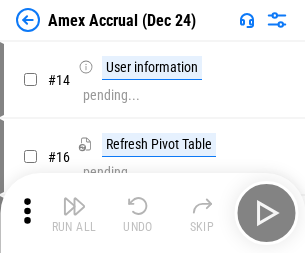 click at bounding box center (74, 206) 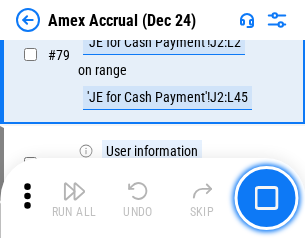 scroll, scrollTop: 2596, scrollLeft: 0, axis: vertical 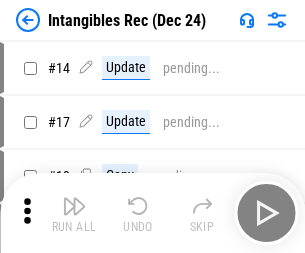 click at bounding box center [74, 206] 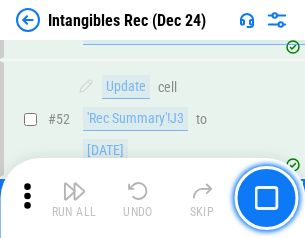 scroll, scrollTop: 779, scrollLeft: 0, axis: vertical 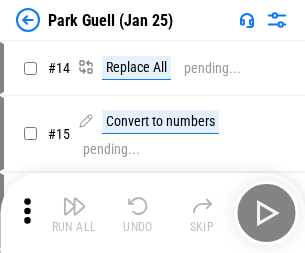 click at bounding box center (74, 206) 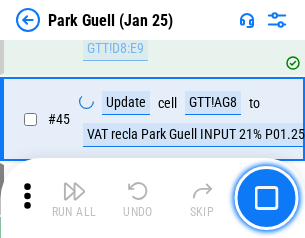 scroll, scrollTop: 2501, scrollLeft: 0, axis: vertical 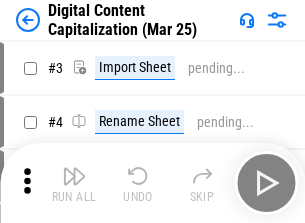 click at bounding box center (74, 176) 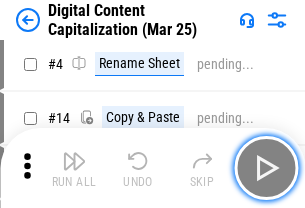 scroll, scrollTop: 187, scrollLeft: 0, axis: vertical 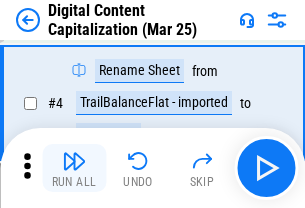 click at bounding box center [74, 161] 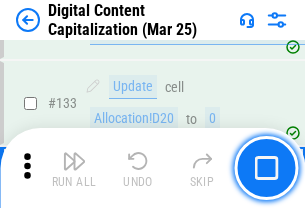 scroll, scrollTop: 2121, scrollLeft: 0, axis: vertical 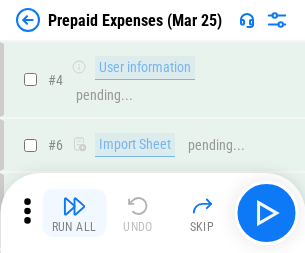click at bounding box center [74, 206] 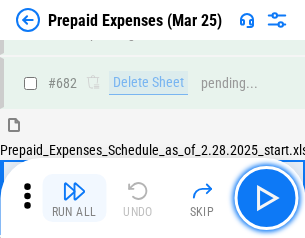 scroll, scrollTop: 5499, scrollLeft: 0, axis: vertical 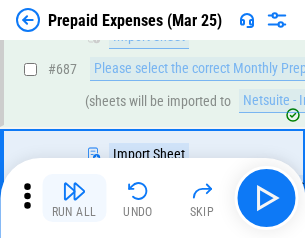 click at bounding box center (74, 191) 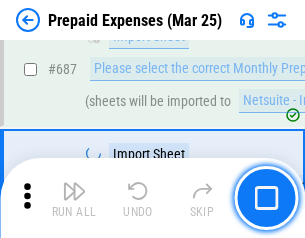 scroll, scrollTop: 5601, scrollLeft: 0, axis: vertical 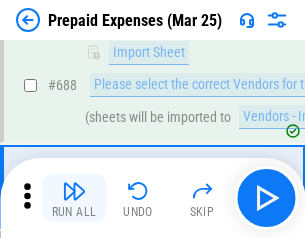 click at bounding box center [74, 191] 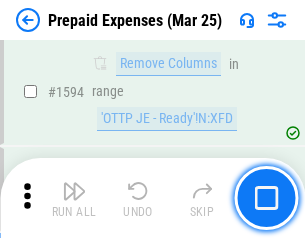 scroll, scrollTop: 19472, scrollLeft: 0, axis: vertical 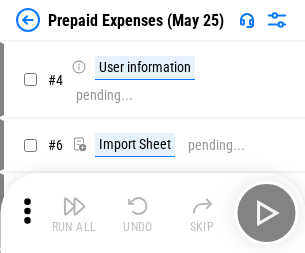 click at bounding box center (74, 206) 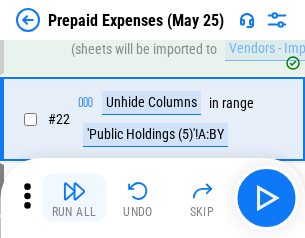 click at bounding box center [74, 191] 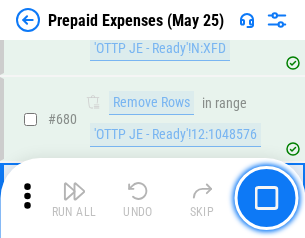 scroll, scrollTop: 6964, scrollLeft: 0, axis: vertical 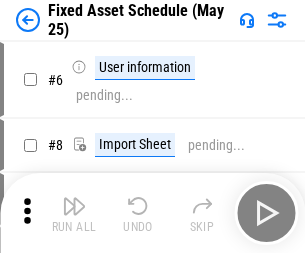 click at bounding box center [74, 206] 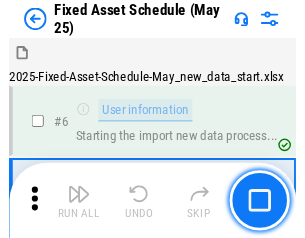 scroll, scrollTop: 210, scrollLeft: 0, axis: vertical 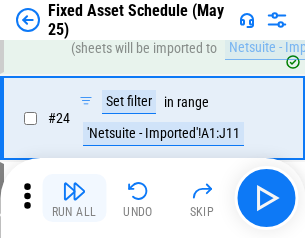click at bounding box center [74, 191] 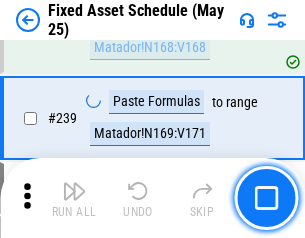 scroll, scrollTop: 6195, scrollLeft: 0, axis: vertical 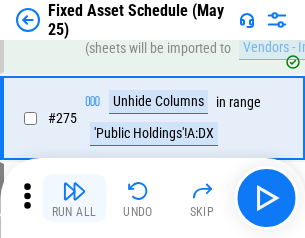 click at bounding box center [74, 191] 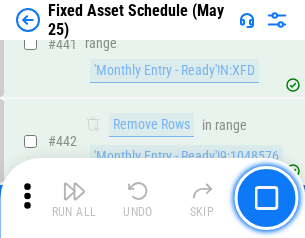 scroll, scrollTop: 8940, scrollLeft: 0, axis: vertical 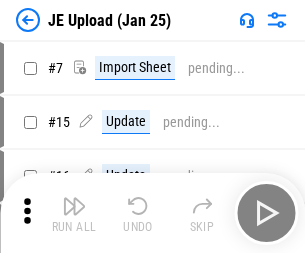click at bounding box center (74, 206) 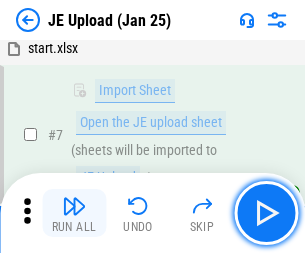scroll, scrollTop: 145, scrollLeft: 0, axis: vertical 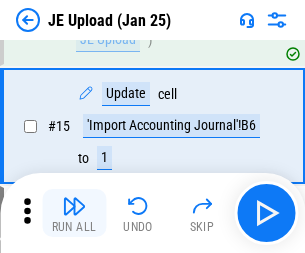 click at bounding box center (74, 206) 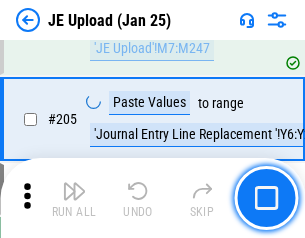 scroll, scrollTop: 4826, scrollLeft: 0, axis: vertical 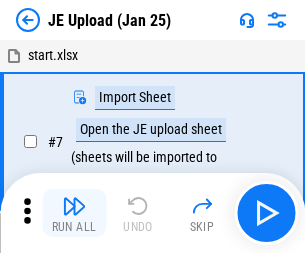 click at bounding box center [74, 206] 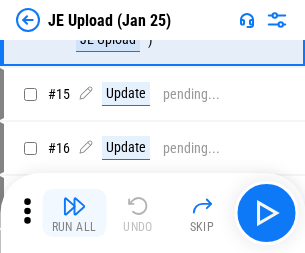 click at bounding box center (74, 206) 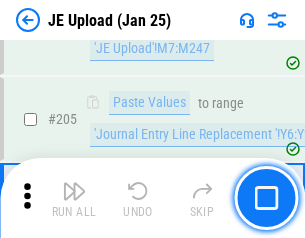 scroll, scrollTop: 4826, scrollLeft: 0, axis: vertical 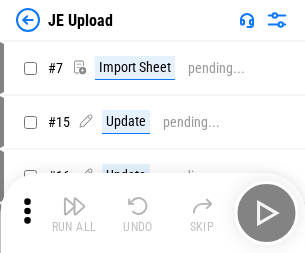 click at bounding box center [74, 206] 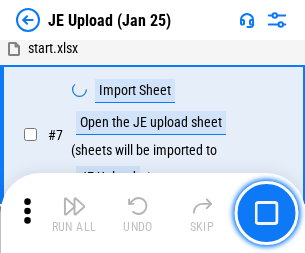 scroll, scrollTop: 145, scrollLeft: 0, axis: vertical 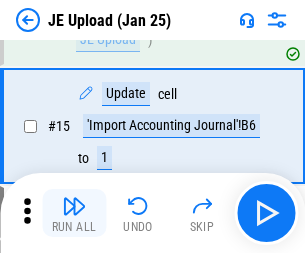 click at bounding box center (74, 206) 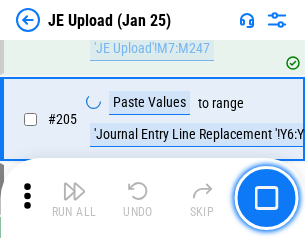 scroll, scrollTop: 4826, scrollLeft: 0, axis: vertical 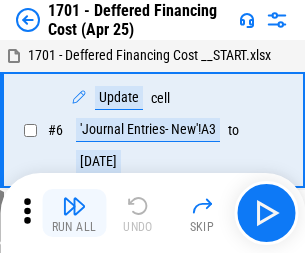 click at bounding box center [74, 206] 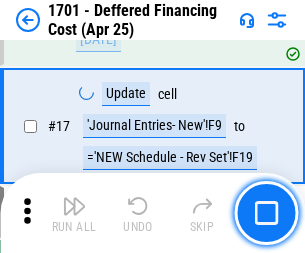 scroll, scrollTop: 240, scrollLeft: 0, axis: vertical 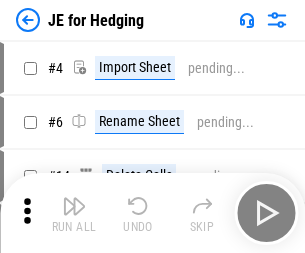 click at bounding box center (74, 206) 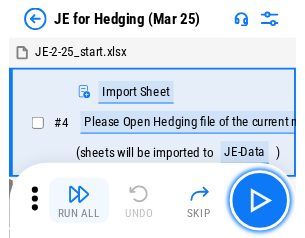 scroll, scrollTop: 113, scrollLeft: 0, axis: vertical 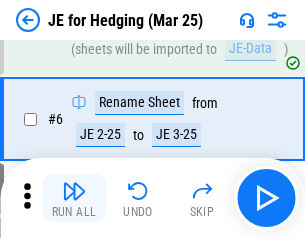 click at bounding box center [74, 191] 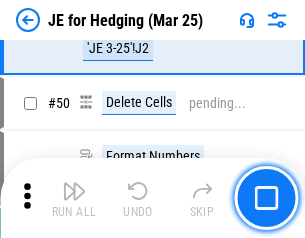 scroll, scrollTop: 1295, scrollLeft: 0, axis: vertical 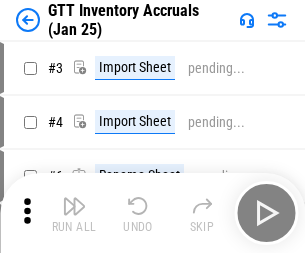 click at bounding box center [74, 206] 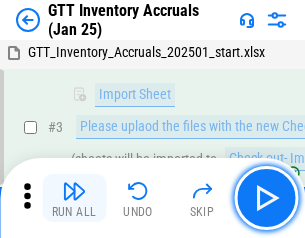 scroll, scrollTop: 129, scrollLeft: 0, axis: vertical 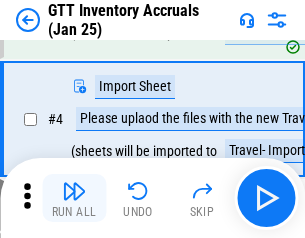 click at bounding box center [74, 191] 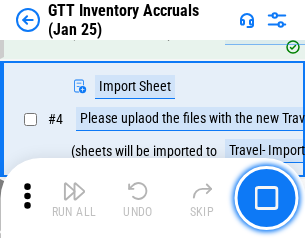 scroll, scrollTop: 231, scrollLeft: 0, axis: vertical 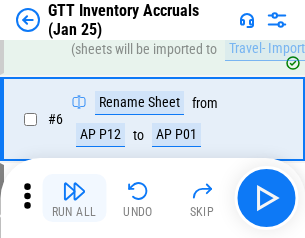 click at bounding box center [74, 191] 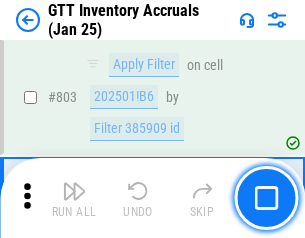scroll, scrollTop: 15180, scrollLeft: 0, axis: vertical 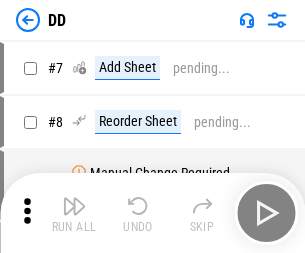 click at bounding box center (74, 206) 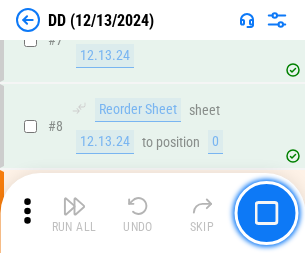 scroll, scrollTop: 193, scrollLeft: 0, axis: vertical 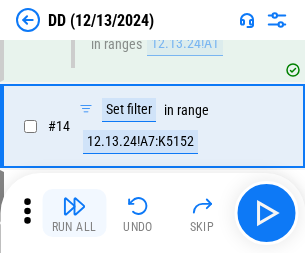 click at bounding box center (74, 206) 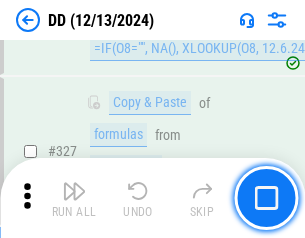 scroll, scrollTop: 8948, scrollLeft: 0, axis: vertical 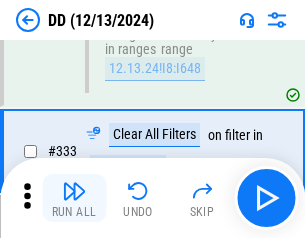 click at bounding box center [74, 191] 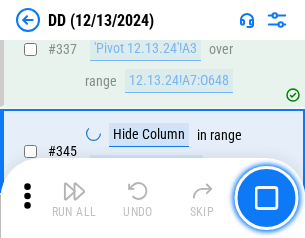 scroll, scrollTop: 9572, scrollLeft: 0, axis: vertical 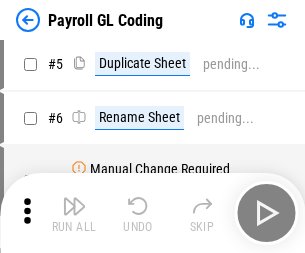 click at bounding box center [74, 206] 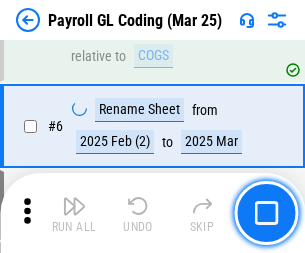 scroll, scrollTop: 240, scrollLeft: 0, axis: vertical 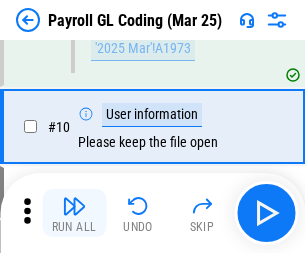 click at bounding box center (74, 206) 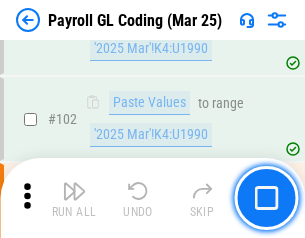 scroll, scrollTop: 4692, scrollLeft: 0, axis: vertical 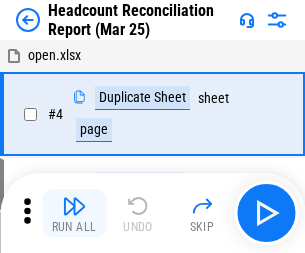 click at bounding box center (74, 206) 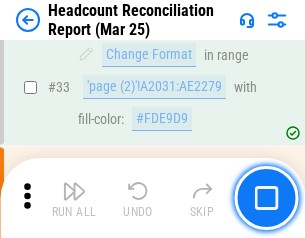 scroll, scrollTop: 1841, scrollLeft: 0, axis: vertical 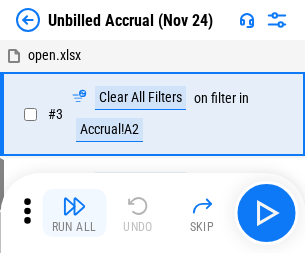 click at bounding box center (74, 206) 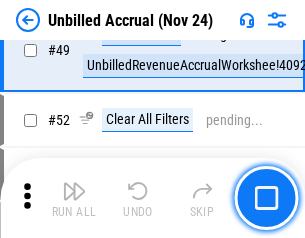 scroll, scrollTop: 1814, scrollLeft: 0, axis: vertical 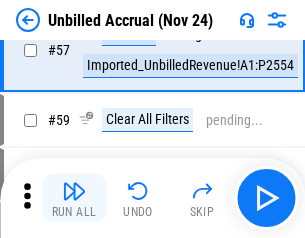click at bounding box center [74, 191] 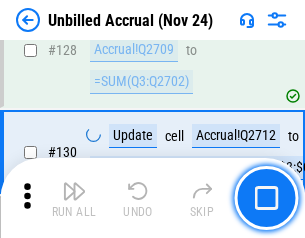 scroll, scrollTop: 5957, scrollLeft: 0, axis: vertical 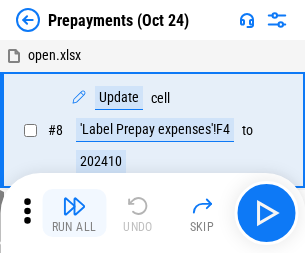click at bounding box center [74, 206] 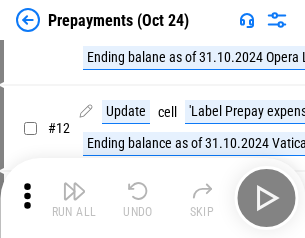scroll, scrollTop: 125, scrollLeft: 0, axis: vertical 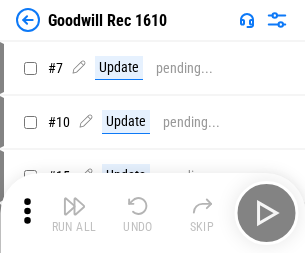 click at bounding box center [74, 206] 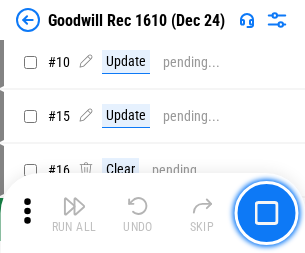 scroll, scrollTop: 342, scrollLeft: 0, axis: vertical 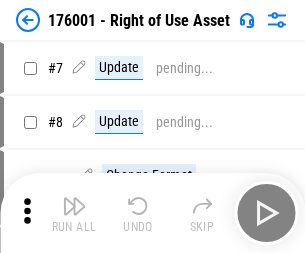 click at bounding box center [74, 206] 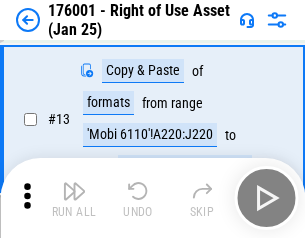 scroll, scrollTop: 129, scrollLeft: 0, axis: vertical 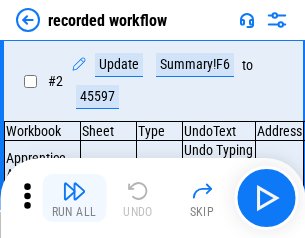 click at bounding box center [74, 191] 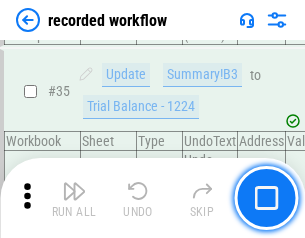 scroll, scrollTop: 6251, scrollLeft: 0, axis: vertical 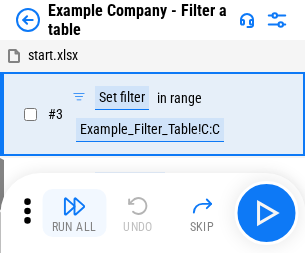 click at bounding box center (74, 206) 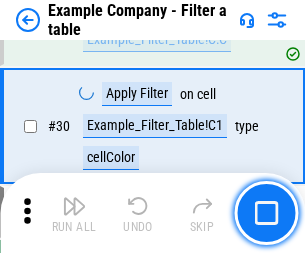 scroll, scrollTop: 1830, scrollLeft: 0, axis: vertical 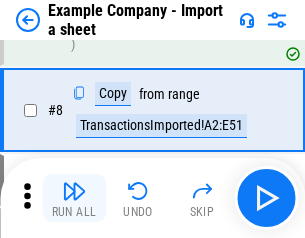 click at bounding box center (74, 191) 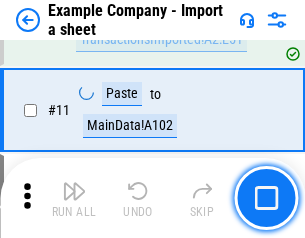 scroll, scrollTop: 442, scrollLeft: 0, axis: vertical 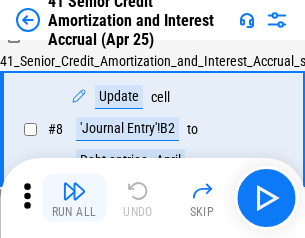 click at bounding box center (74, 191) 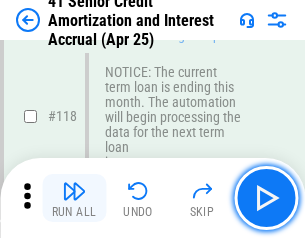 scroll, scrollTop: 1887, scrollLeft: 0, axis: vertical 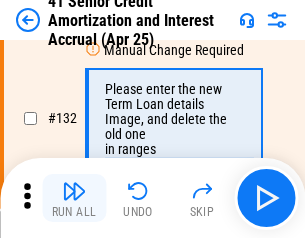 click at bounding box center (74, 191) 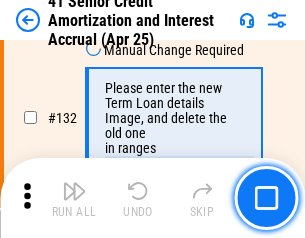 scroll, scrollTop: 2090, scrollLeft: 0, axis: vertical 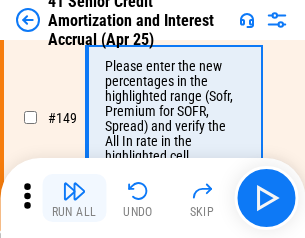 click at bounding box center [74, 191] 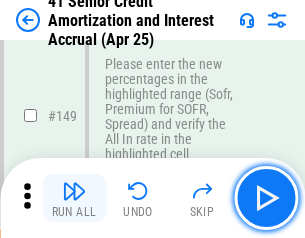 scroll, scrollTop: 2300, scrollLeft: 0, axis: vertical 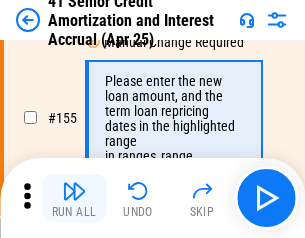click at bounding box center (74, 191) 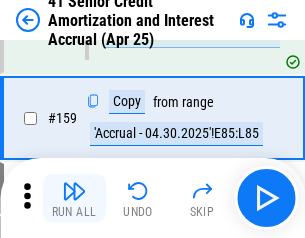 click at bounding box center (74, 191) 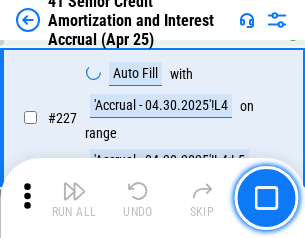 scroll, scrollTop: 4479, scrollLeft: 0, axis: vertical 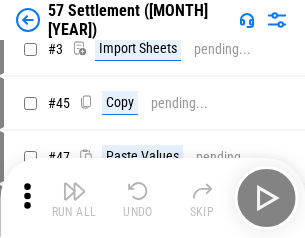 click at bounding box center [74, 191] 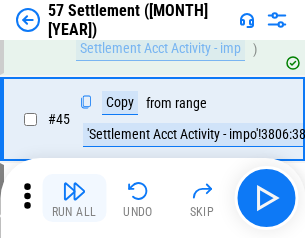 click at bounding box center [74, 191] 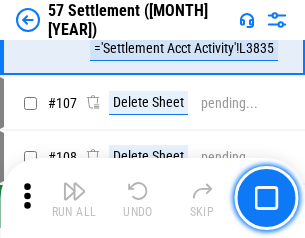 scroll, scrollTop: 1263, scrollLeft: 0, axis: vertical 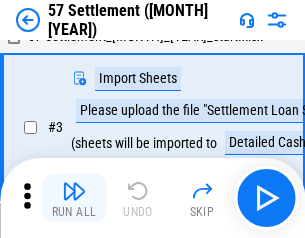 click at bounding box center [74, 191] 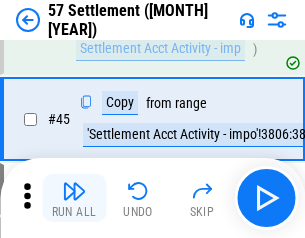 click at bounding box center [74, 191] 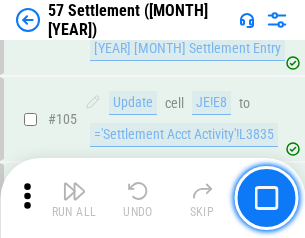 scroll, scrollTop: 1263, scrollLeft: 0, axis: vertical 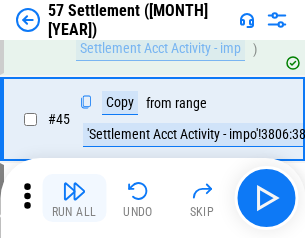 click at bounding box center [74, 191] 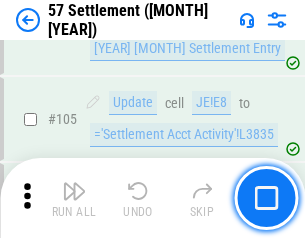 scroll, scrollTop: 1263, scrollLeft: 0, axis: vertical 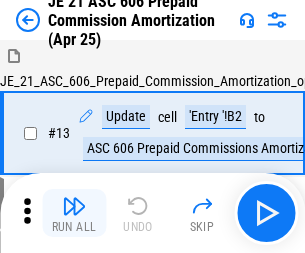 click at bounding box center (74, 206) 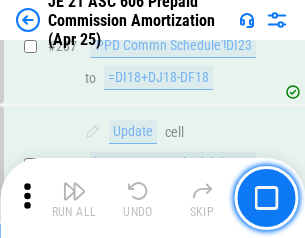scroll, scrollTop: 3680, scrollLeft: 0, axis: vertical 